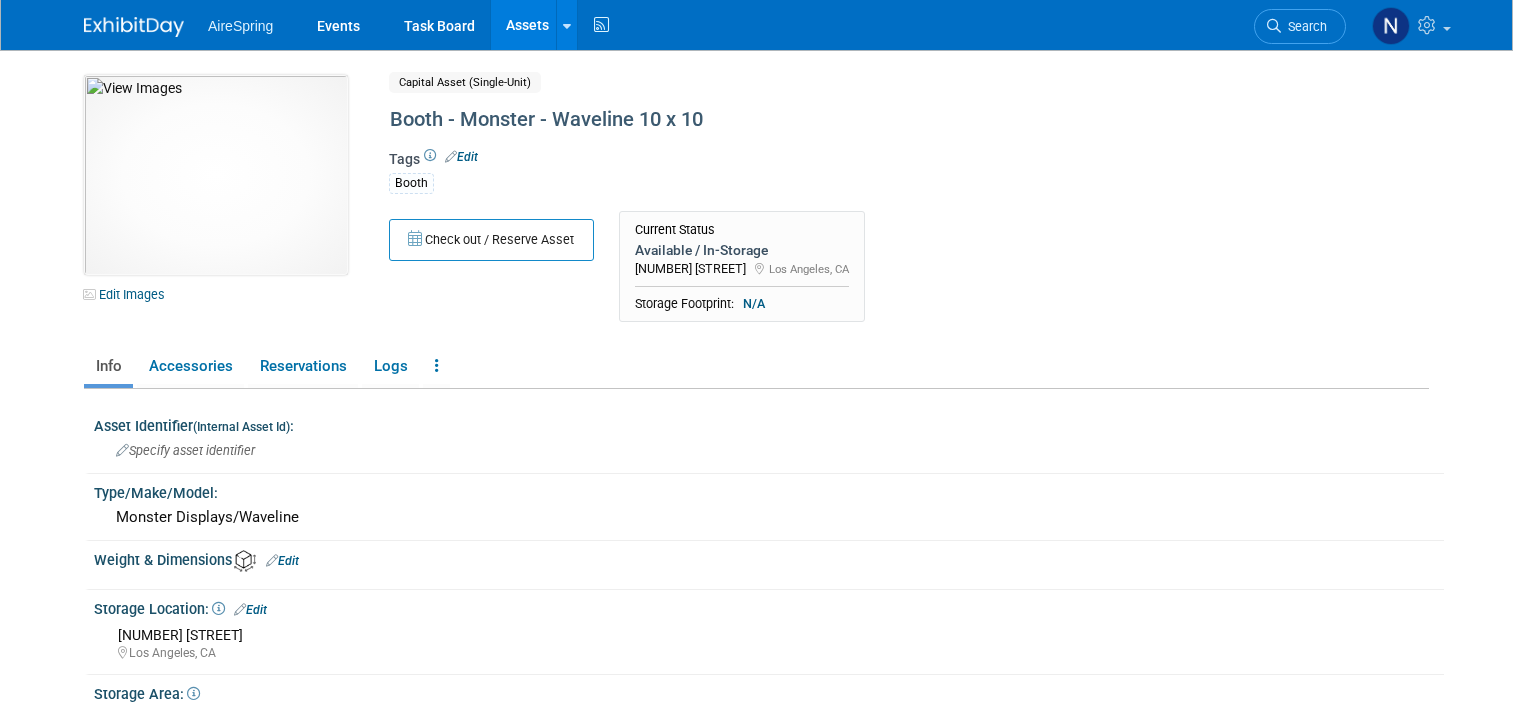 scroll, scrollTop: 0, scrollLeft: 0, axis: both 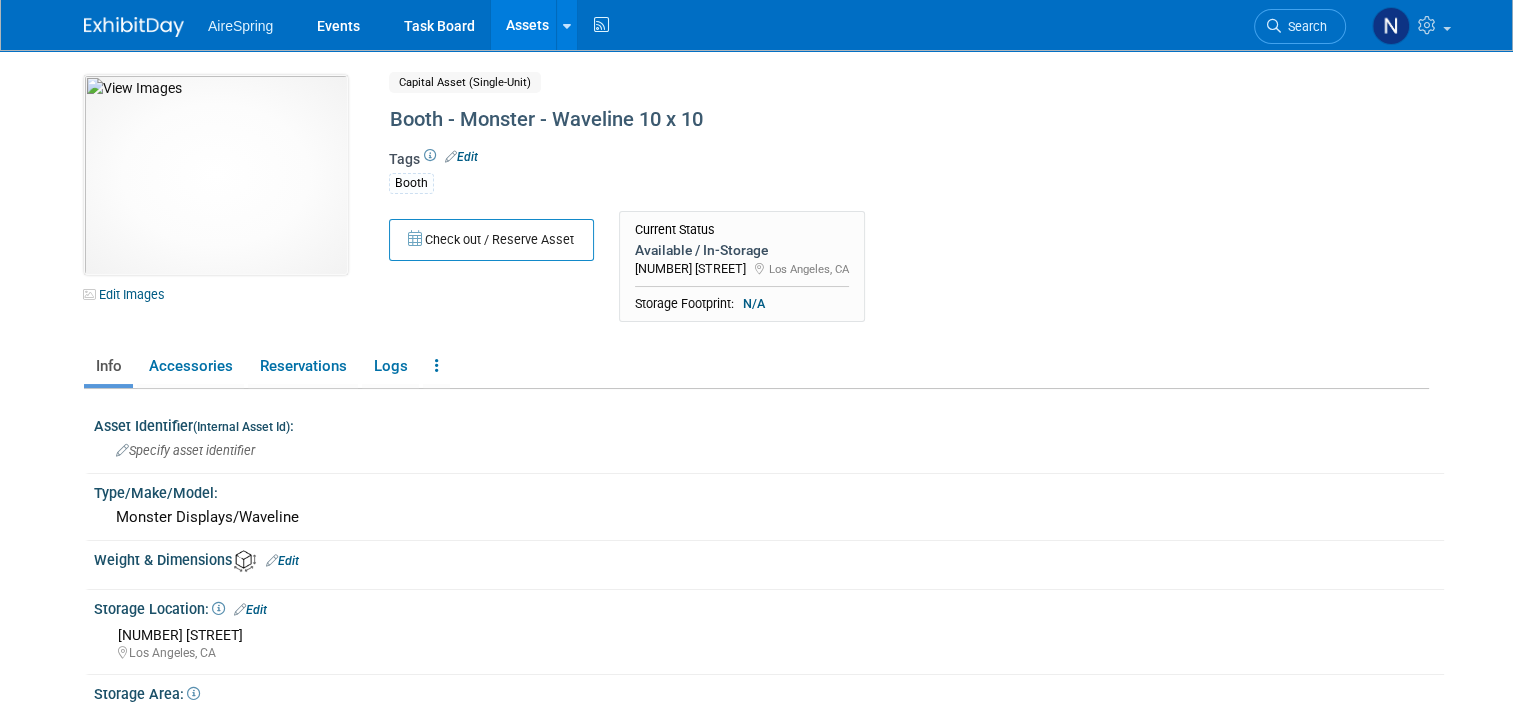 click at bounding box center [134, 27] 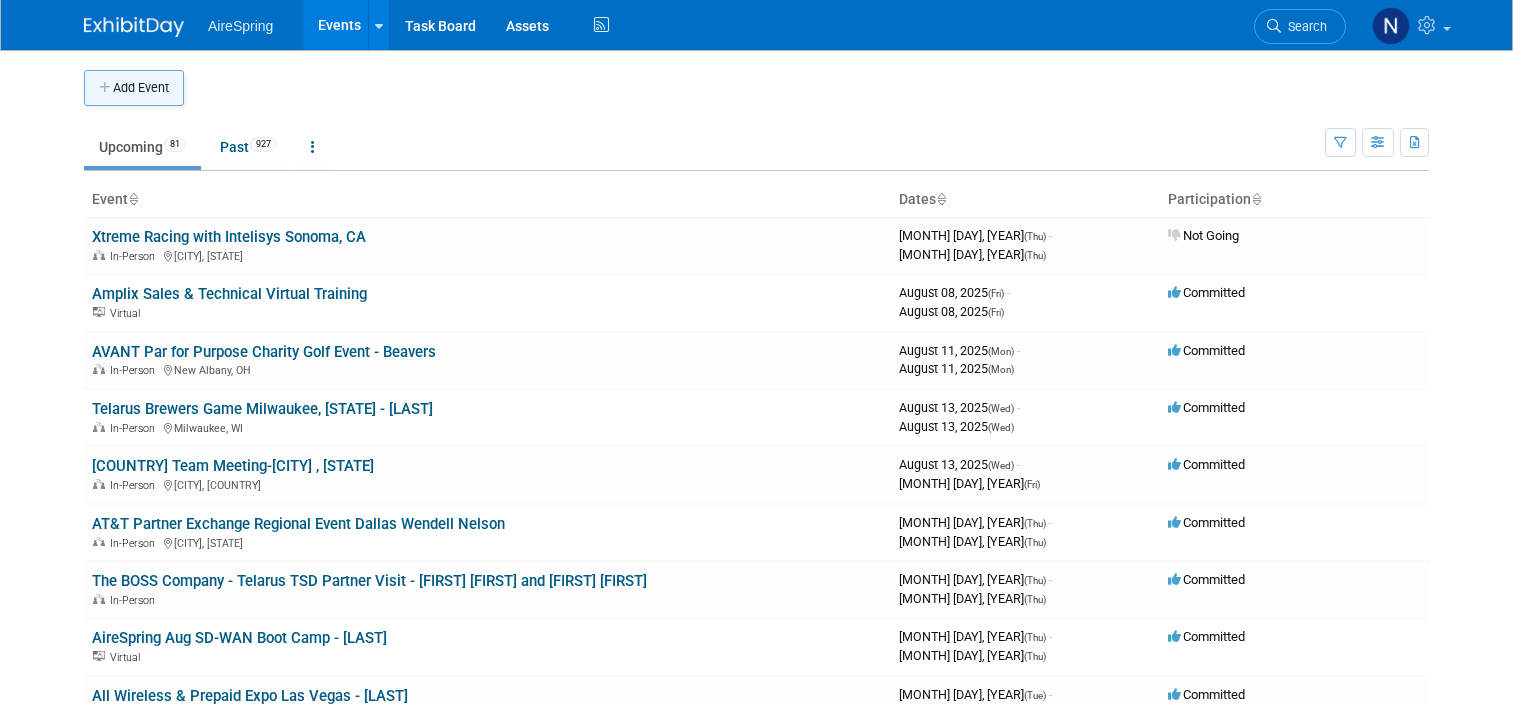 scroll, scrollTop: 0, scrollLeft: 0, axis: both 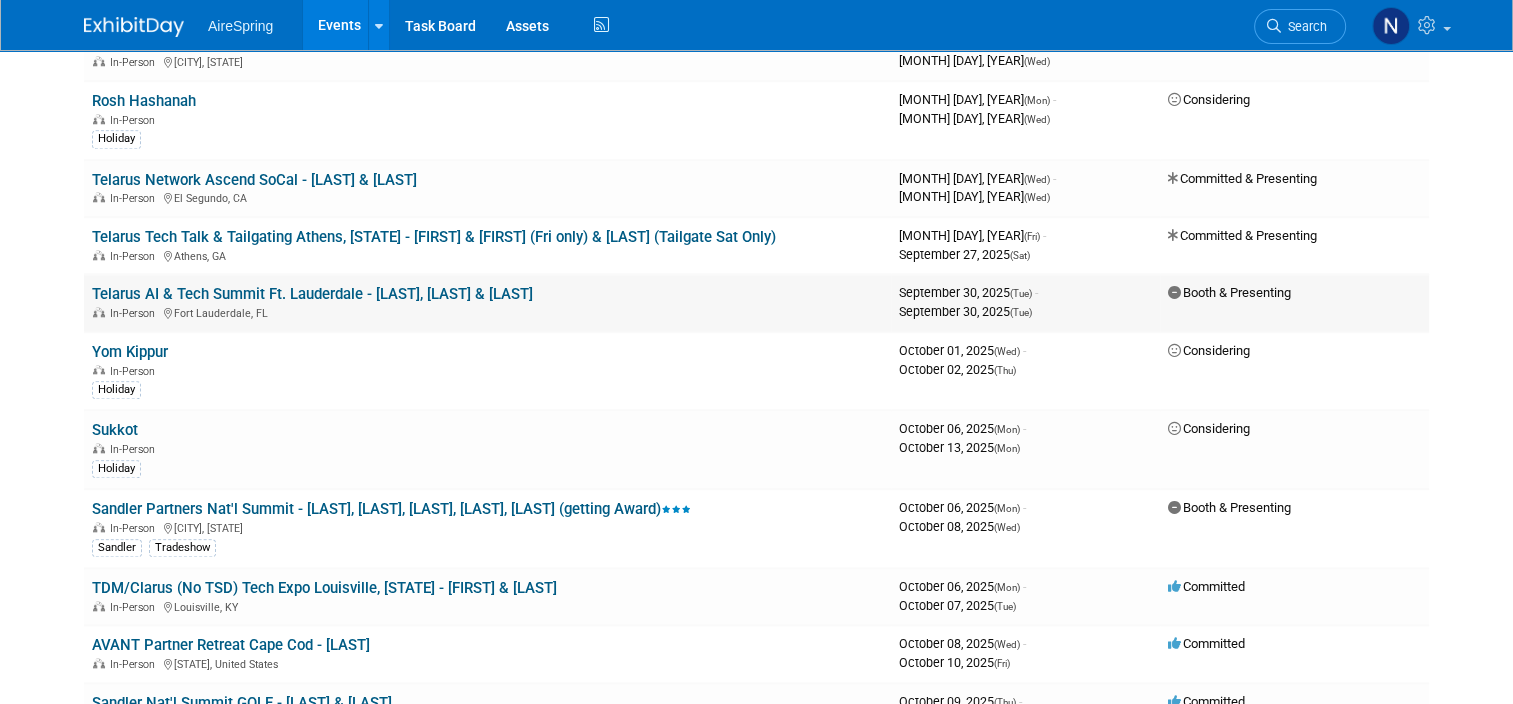 click on "Telarus AI & Tech Summit [CITY] - [LAST], [LAST] & [LAST]" at bounding box center (312, 294) 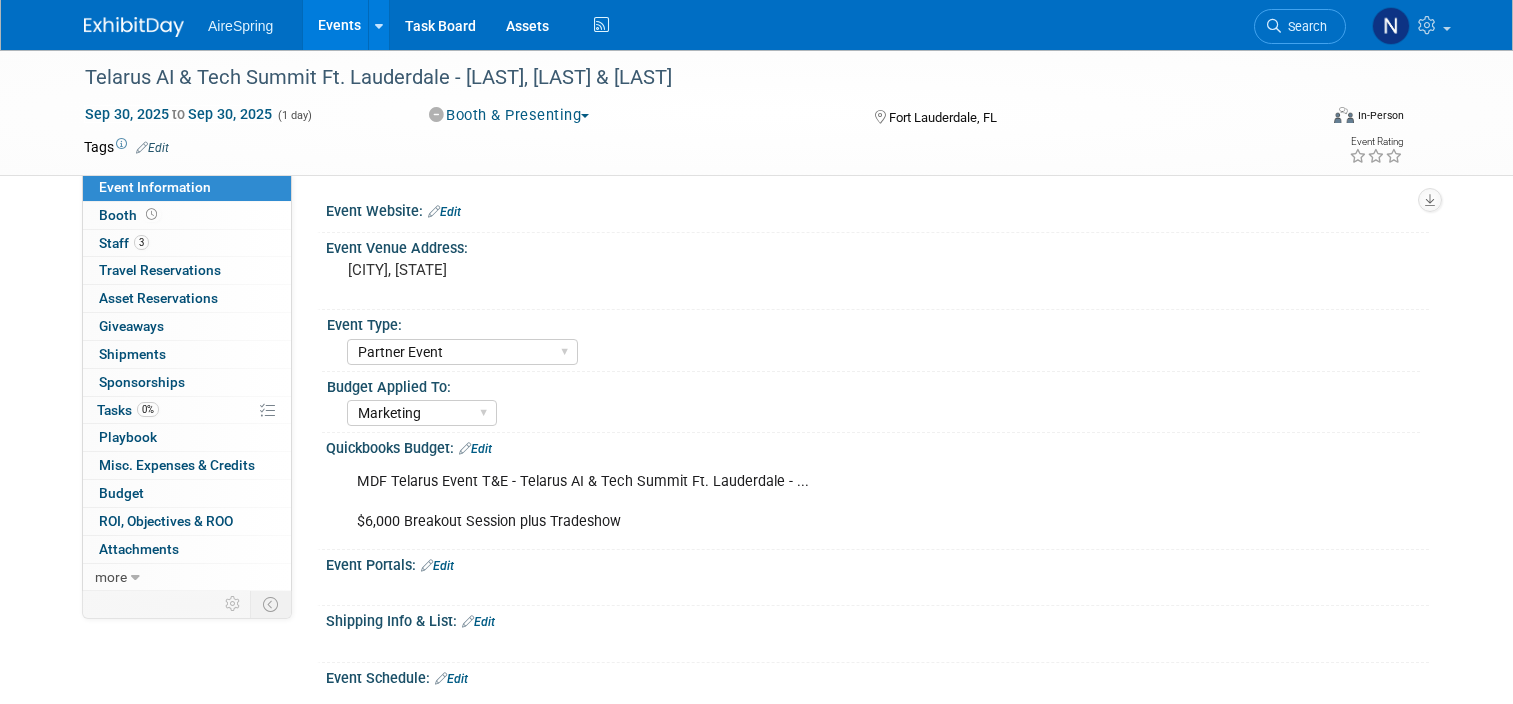 select on "Partner Event" 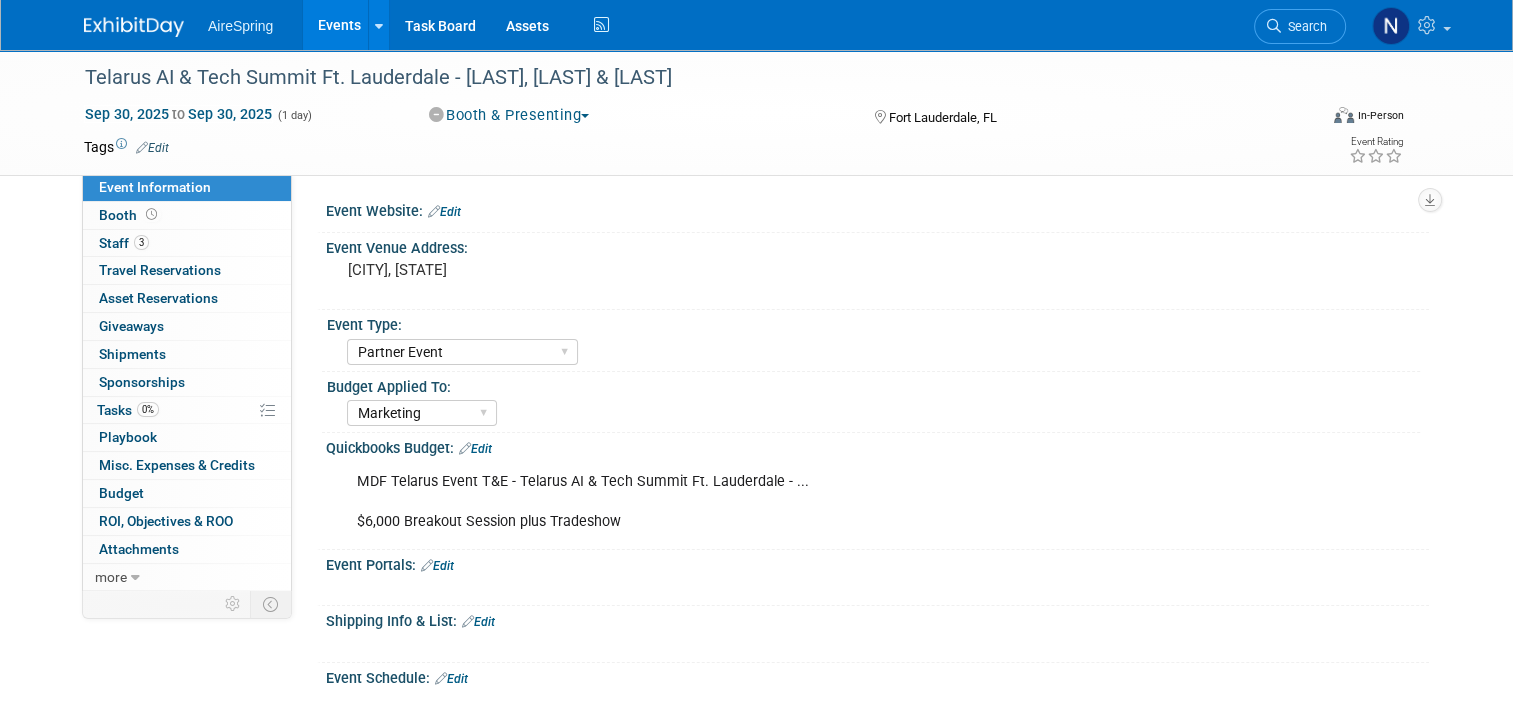 scroll, scrollTop: 0, scrollLeft: 0, axis: both 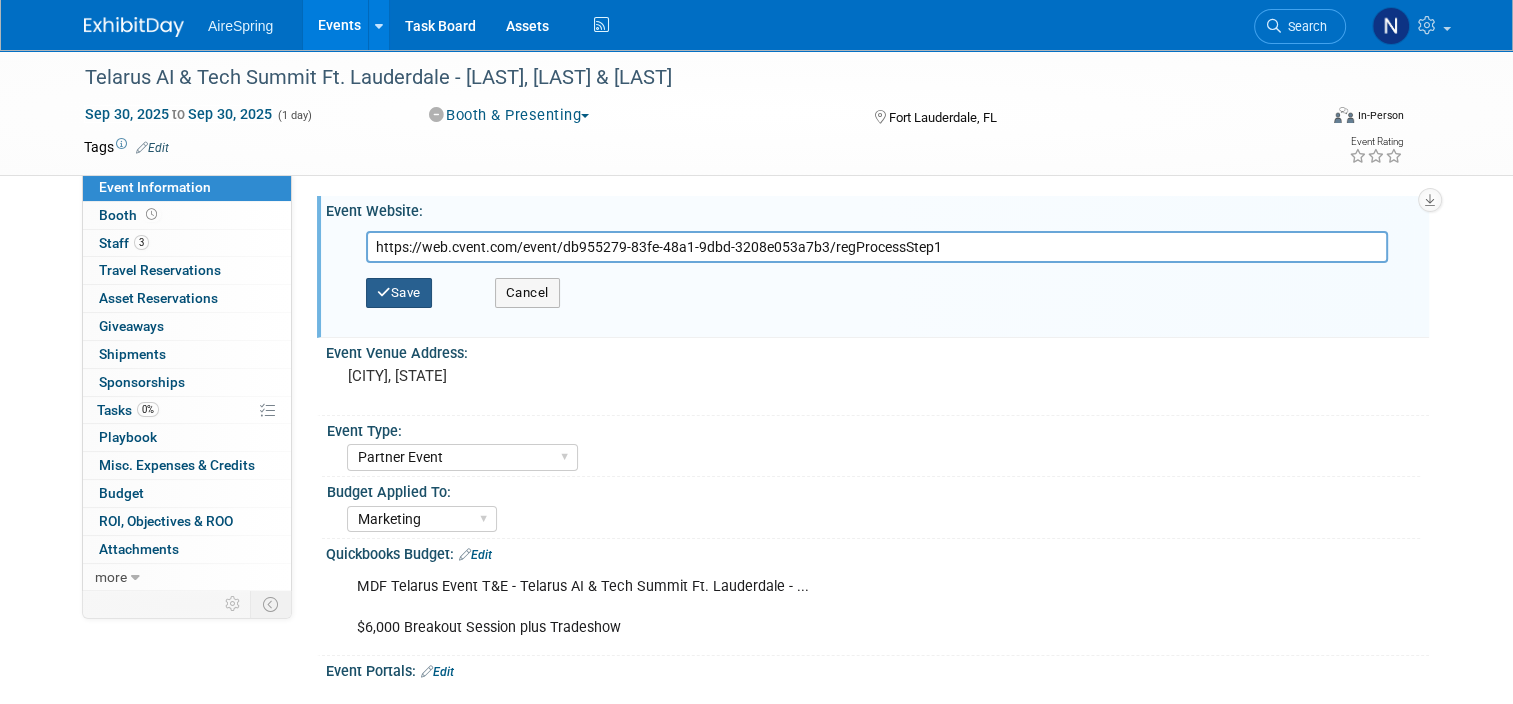 type on "https://web.cvent.com/event/db955279-83fe-48a1-9dbd-3208e053a7b3/regProcessStep1" 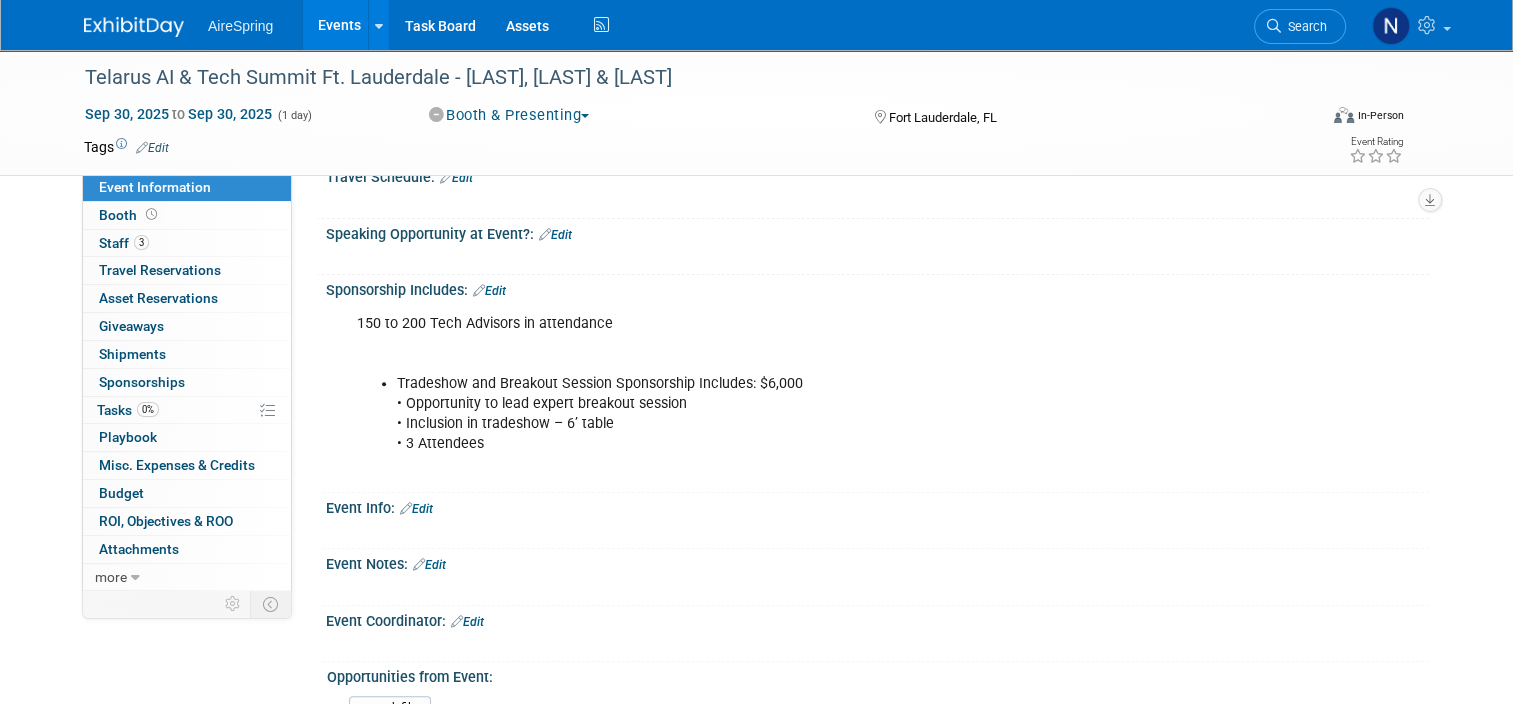scroll, scrollTop: 600, scrollLeft: 0, axis: vertical 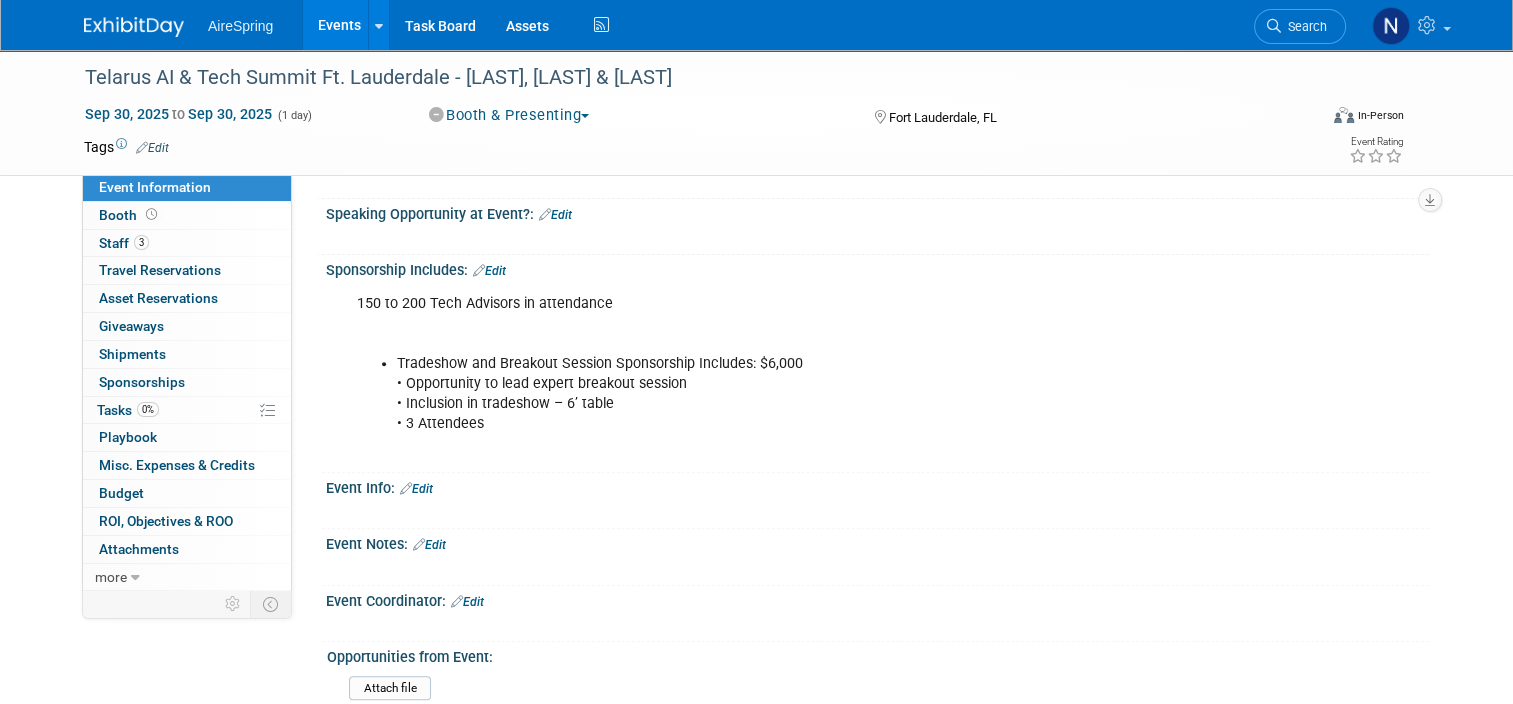 click on "Events" at bounding box center [339, 25] 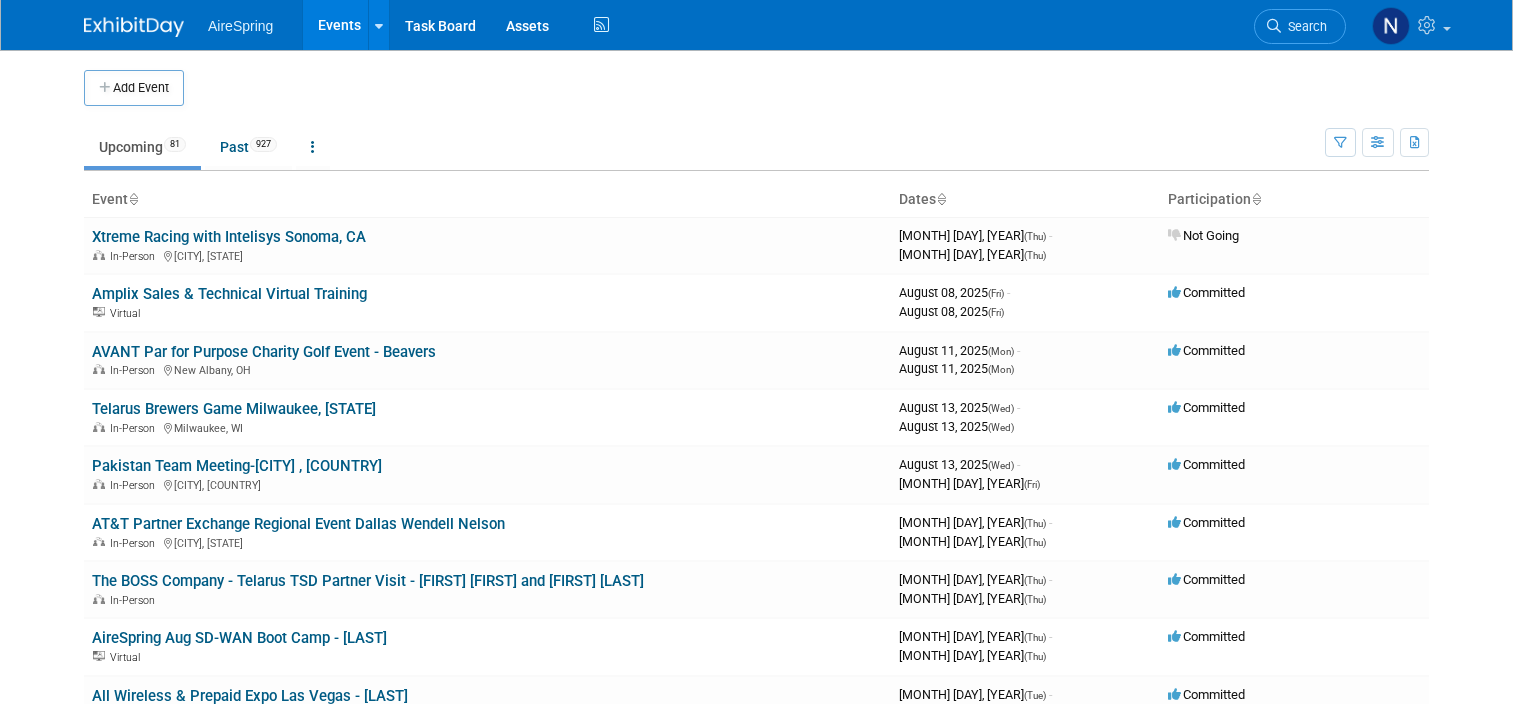 scroll, scrollTop: 0, scrollLeft: 0, axis: both 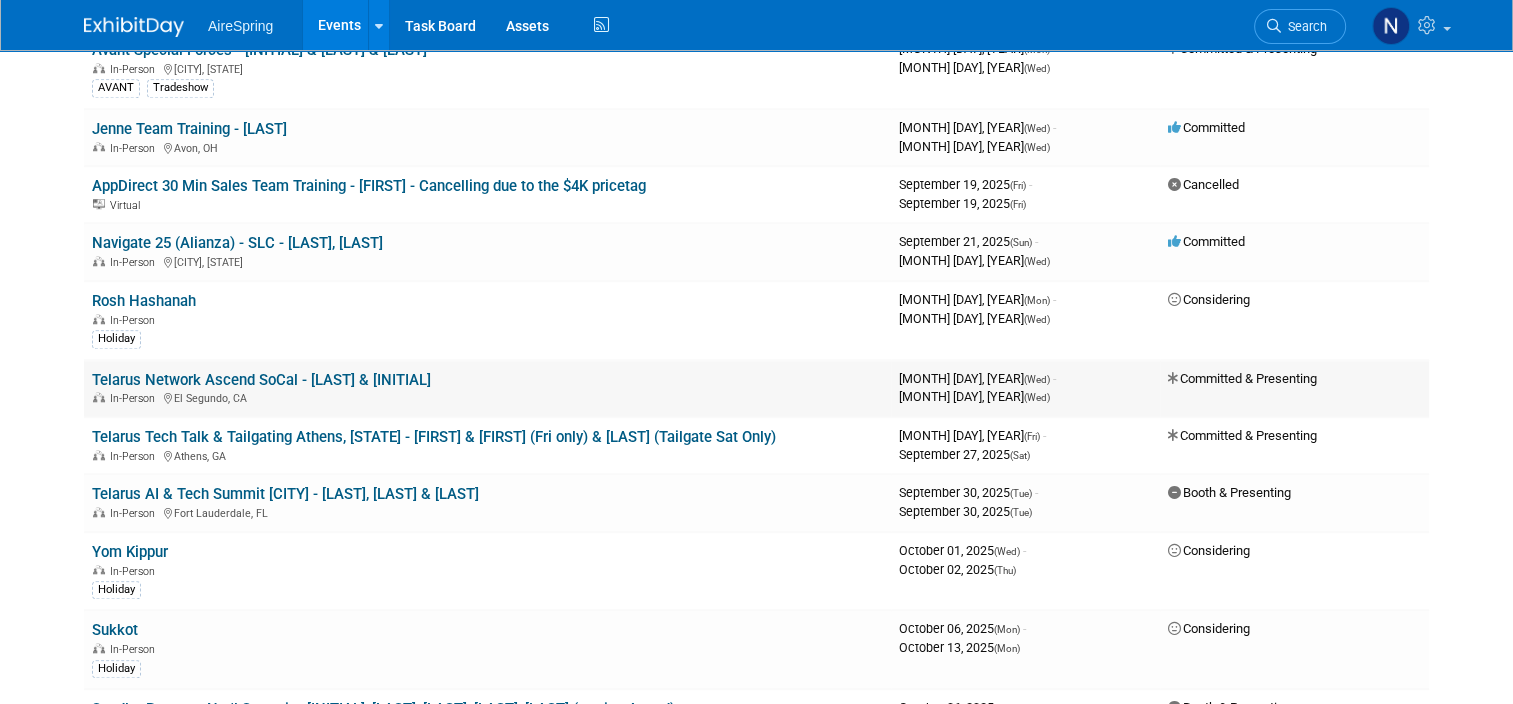 click on "Telarus Network Ascend SoCal - [LAST] & [INITIAL]" at bounding box center [261, 380] 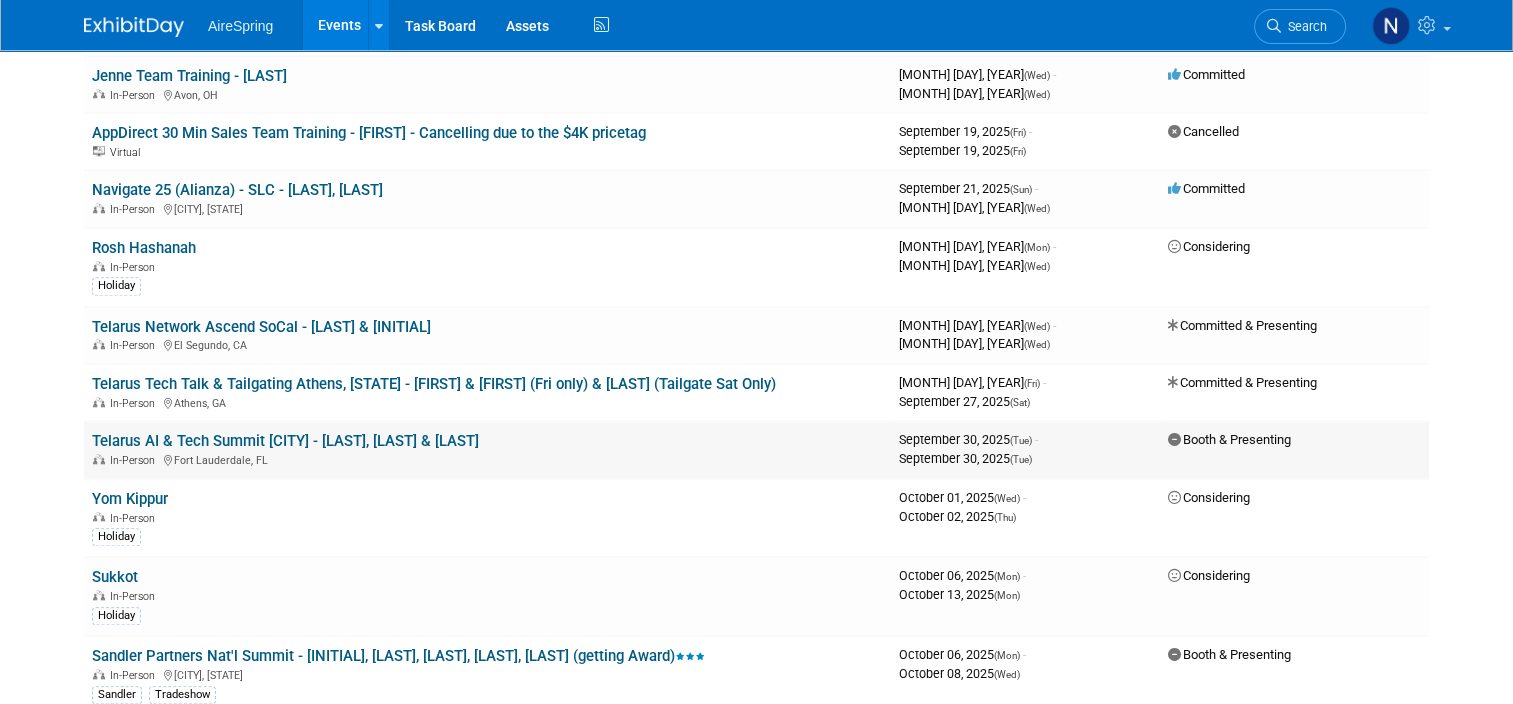 scroll, scrollTop: 1900, scrollLeft: 0, axis: vertical 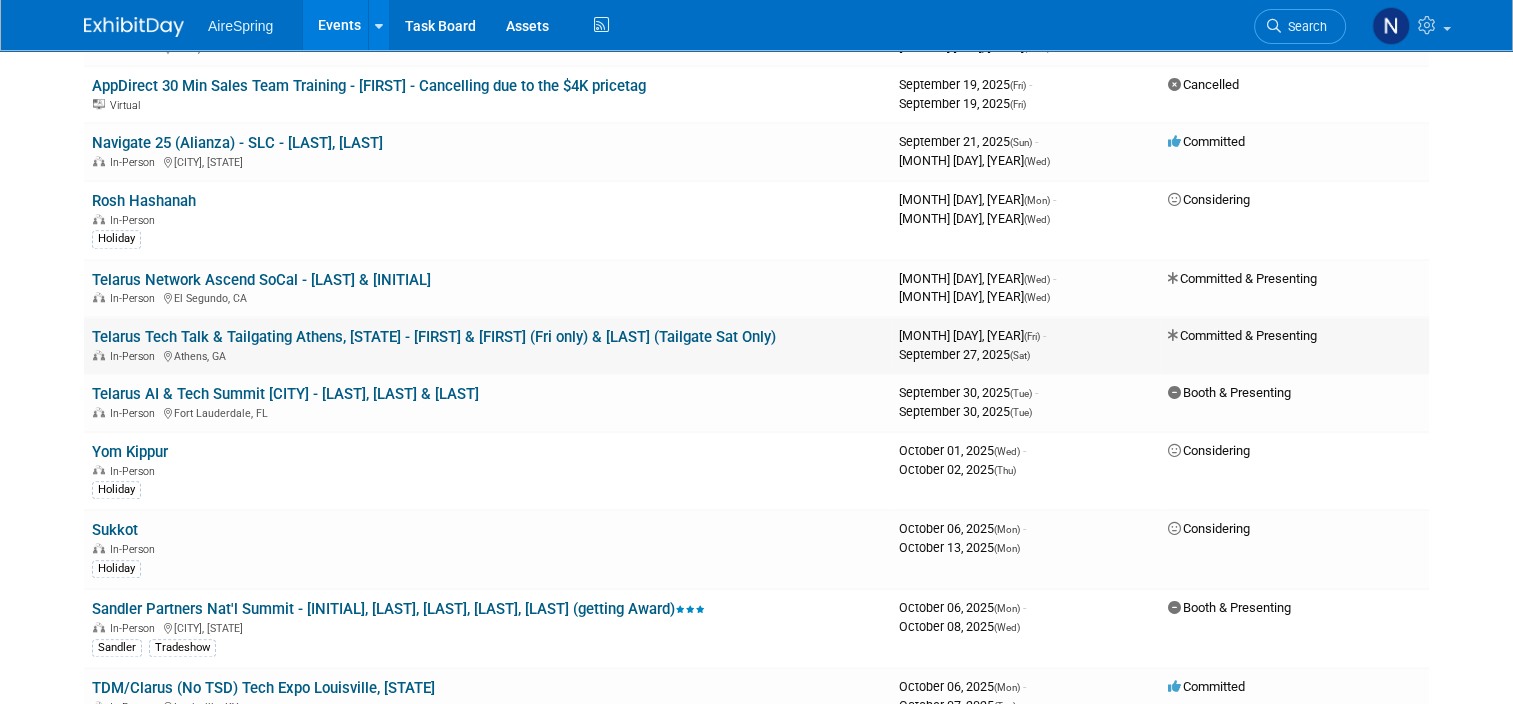 click on "Telarus Tech Talk & Tailgating Athens, GA - Michael & Melvin (Fri only) & Sullivan (Tailgate Sat Only)" at bounding box center [434, 337] 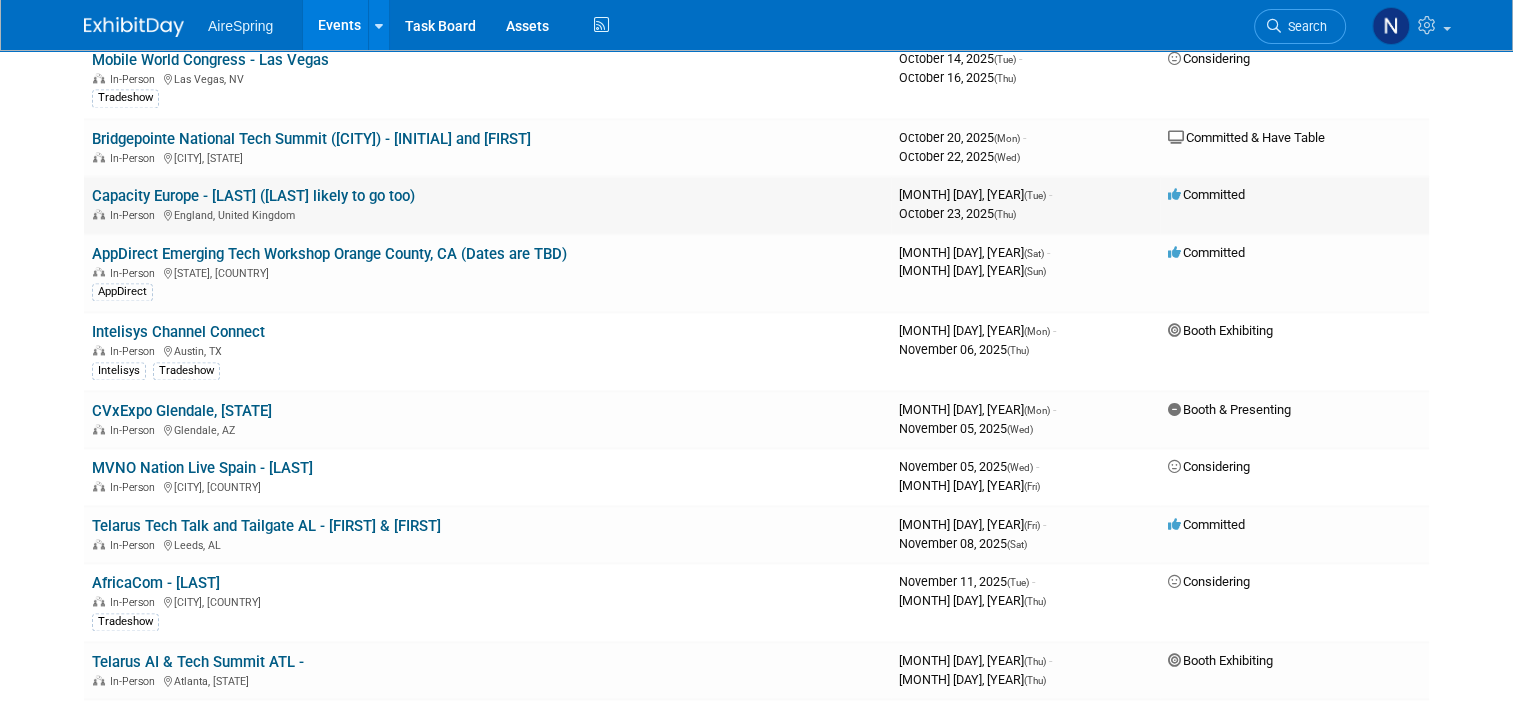 scroll, scrollTop: 3000, scrollLeft: 0, axis: vertical 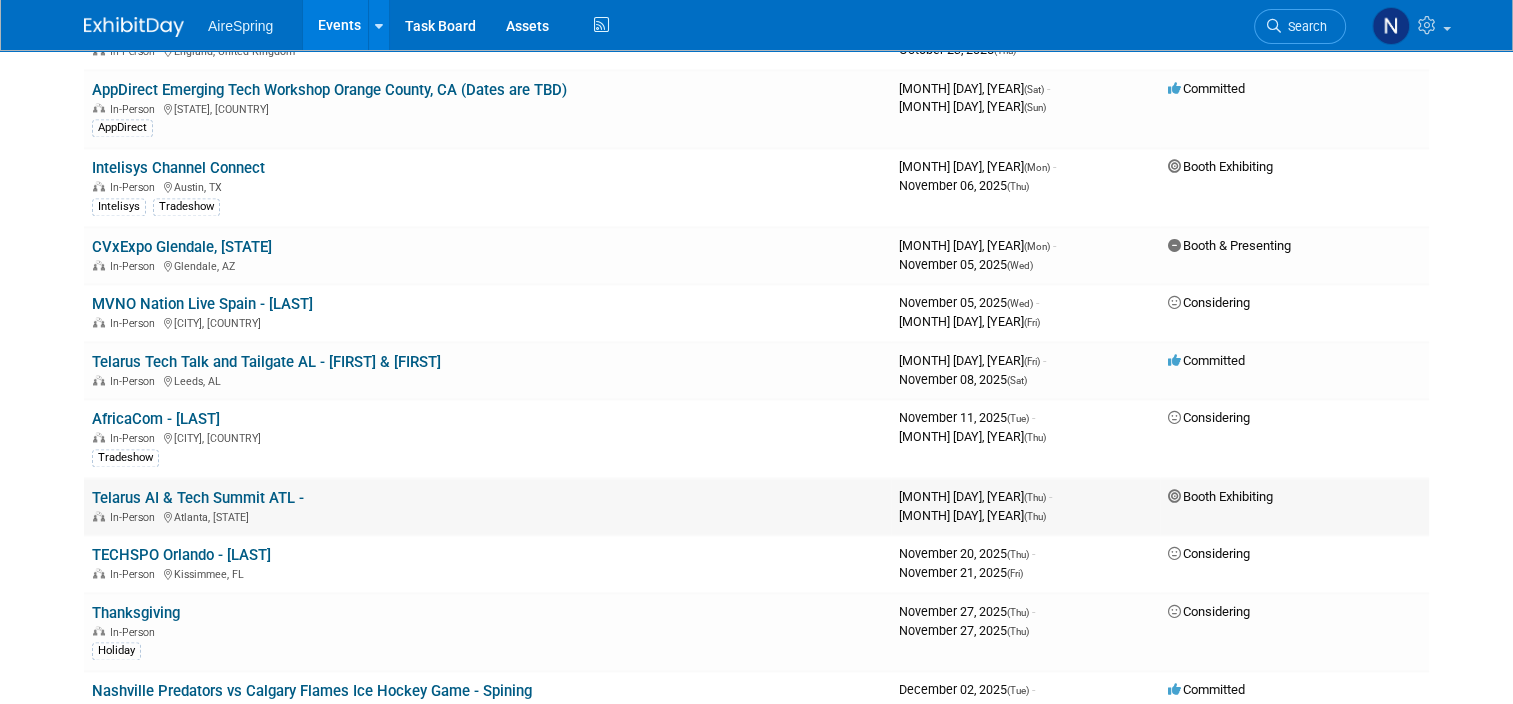 click on "Telarus AI & Tech Summit ATL -
In-Person
Atlanta, GA" at bounding box center [487, 506] 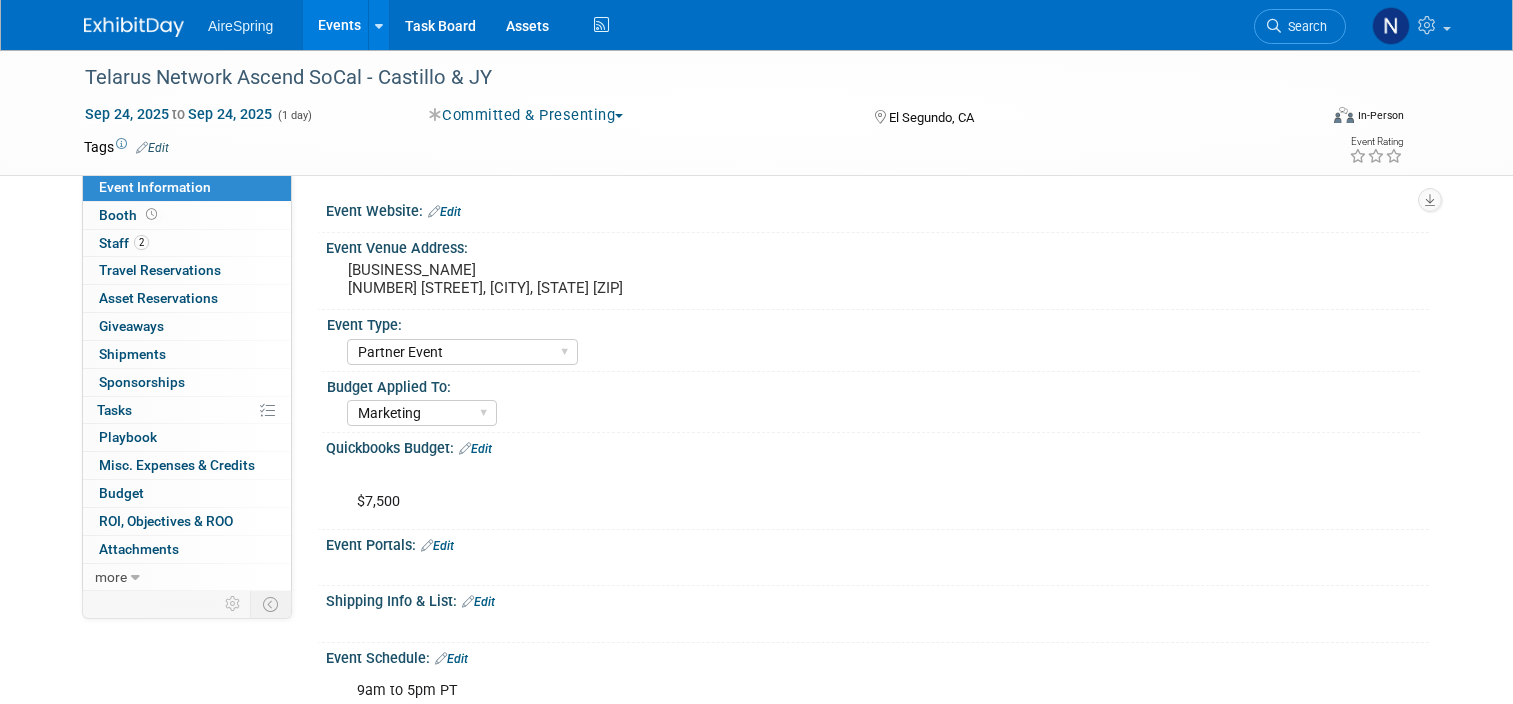 select on "Partner Event" 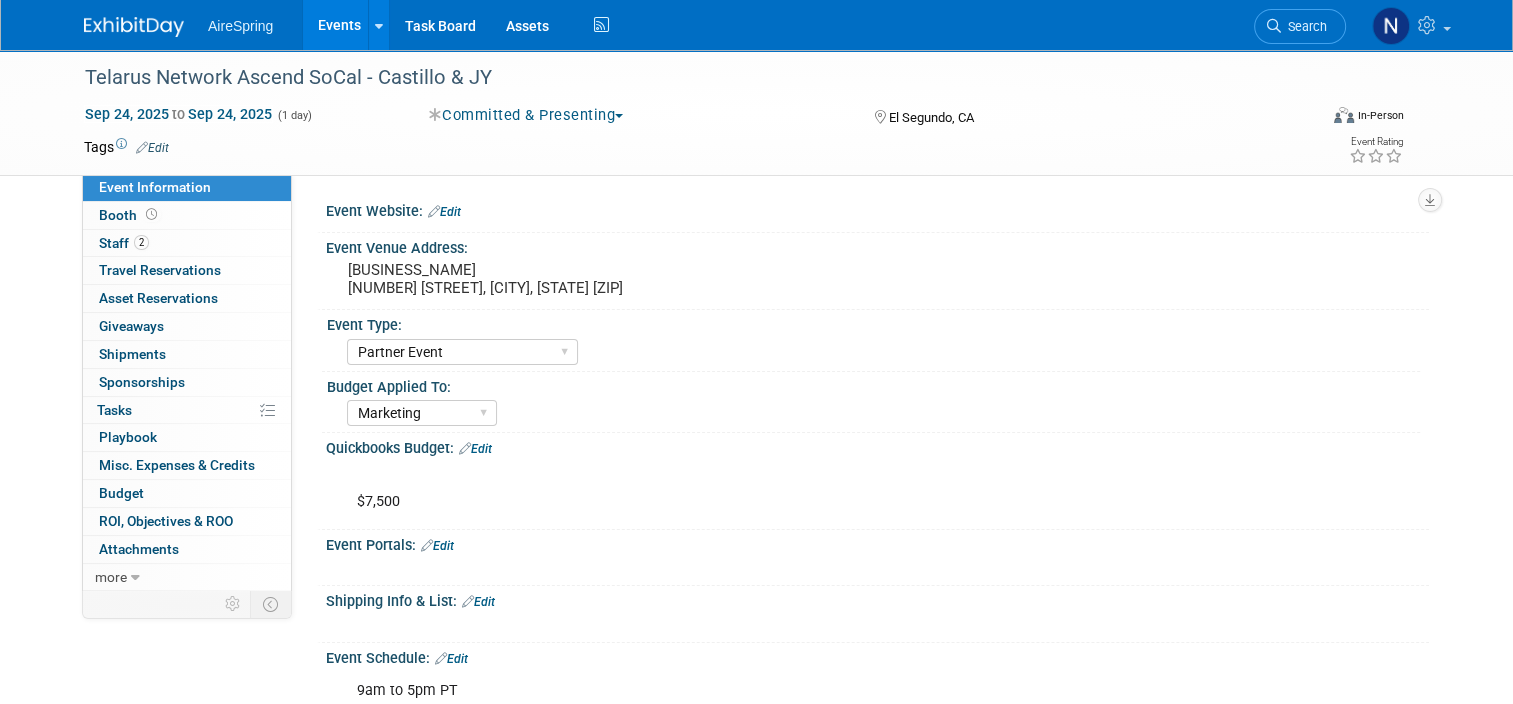 scroll, scrollTop: 0, scrollLeft: 0, axis: both 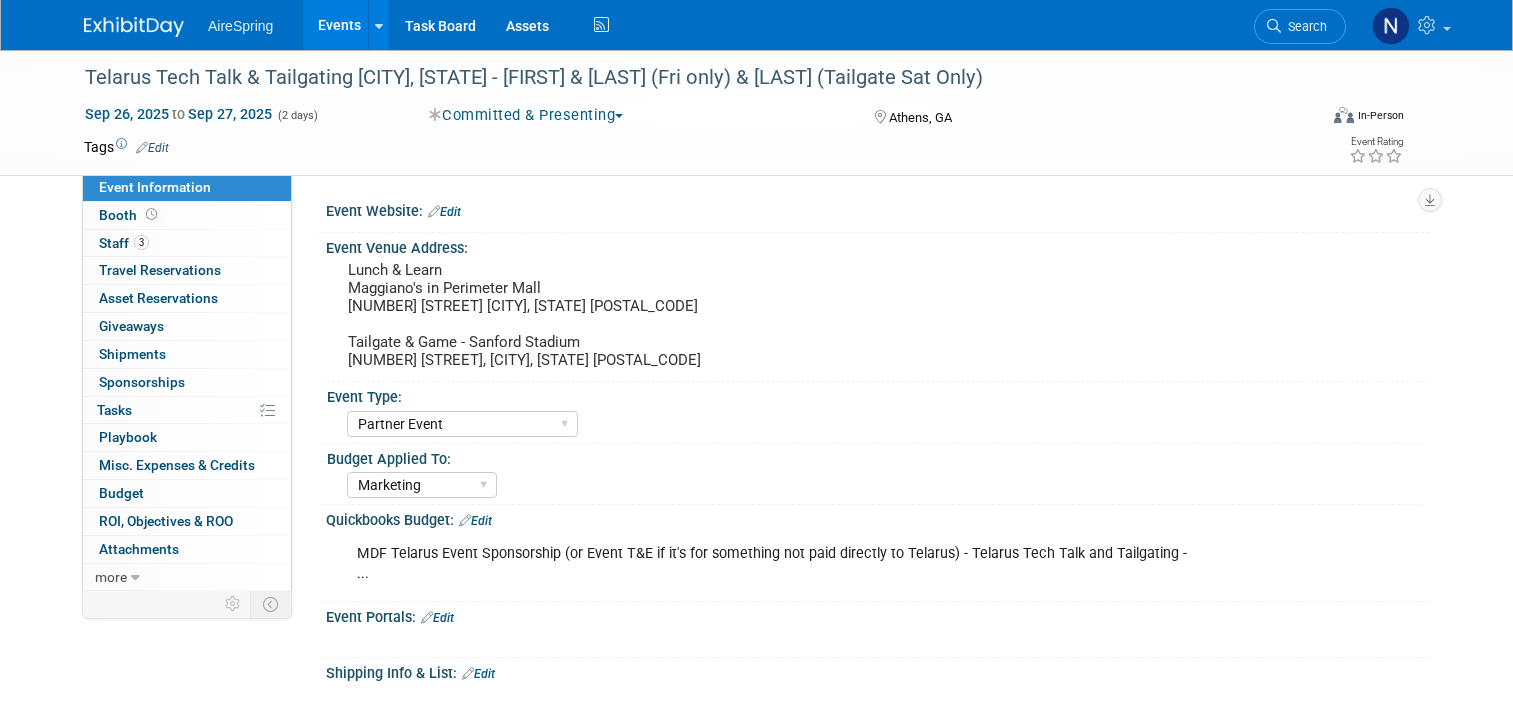 select on "Partner Event" 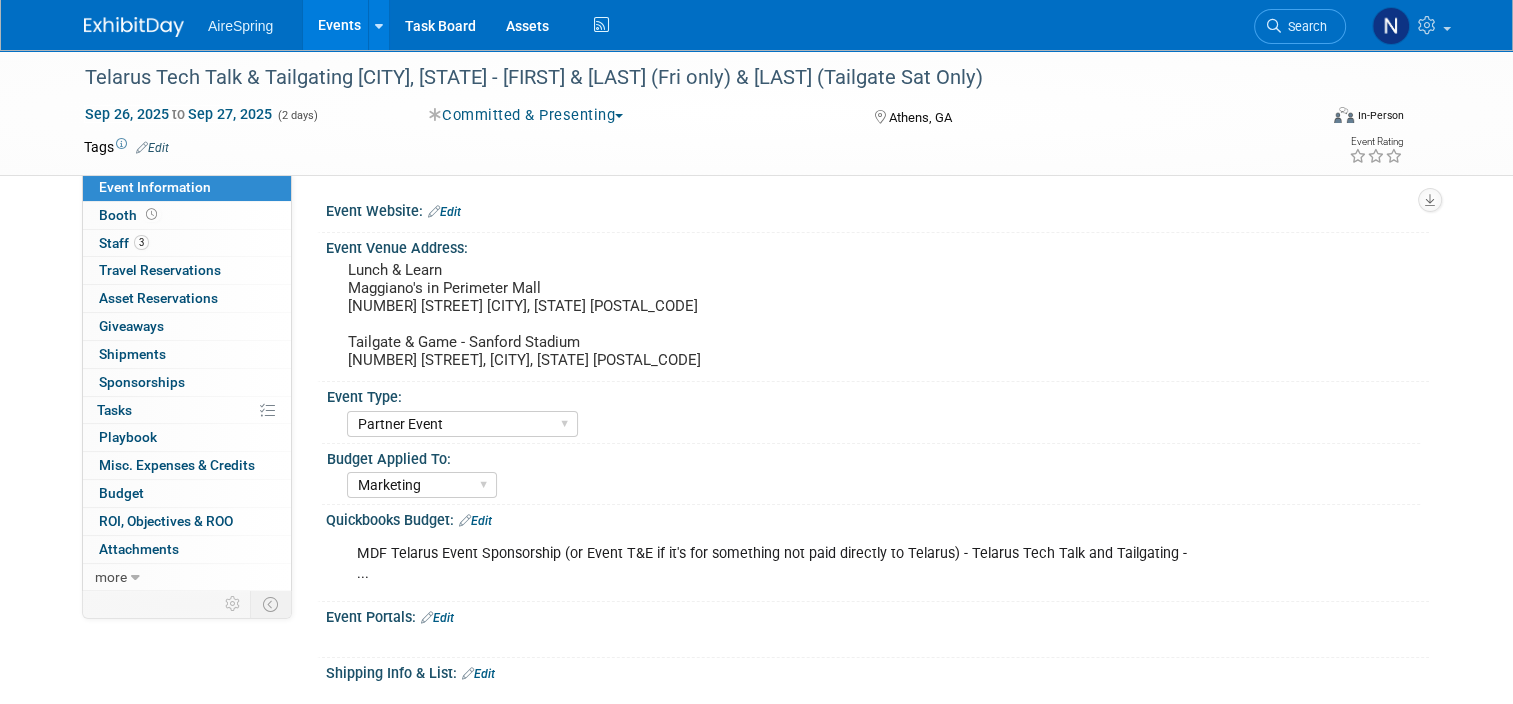 scroll, scrollTop: 0, scrollLeft: 0, axis: both 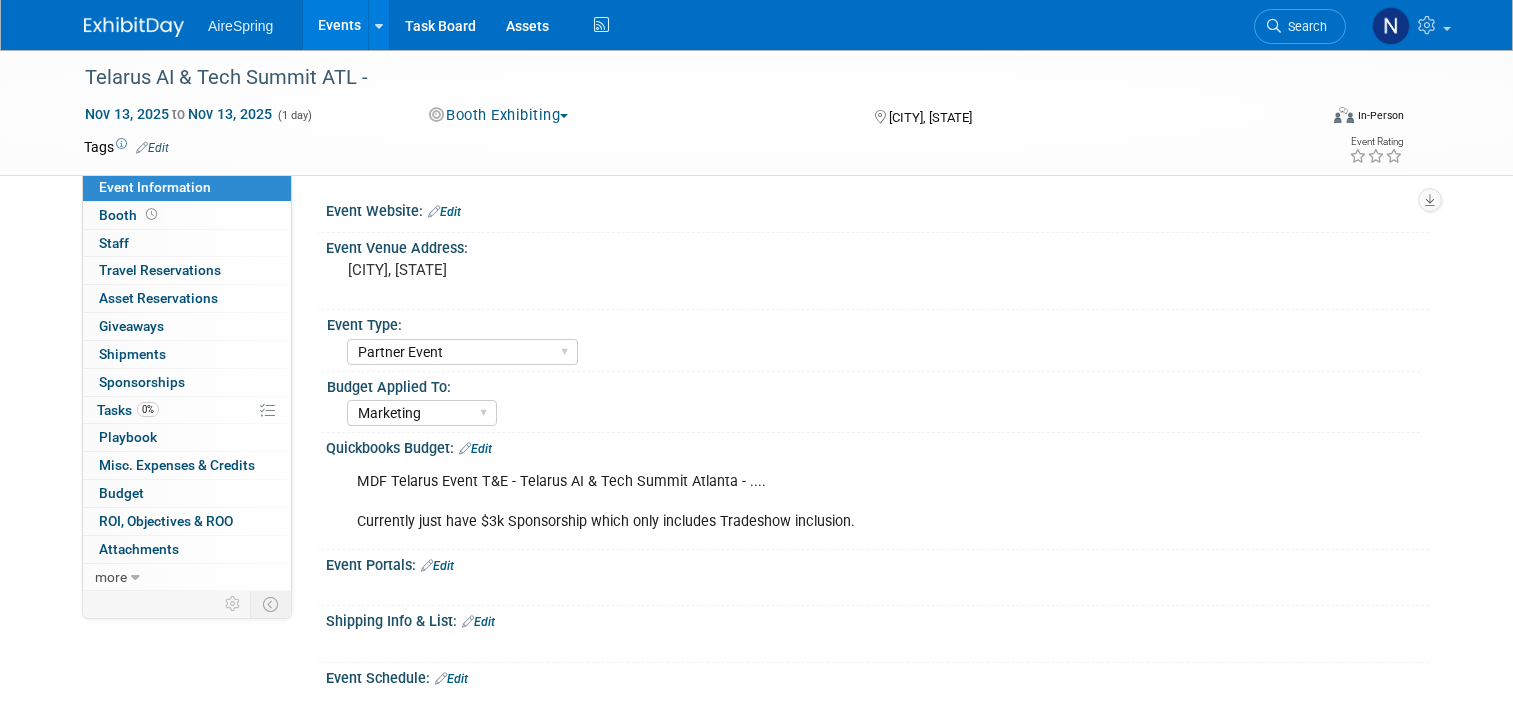 select on "Partner Event" 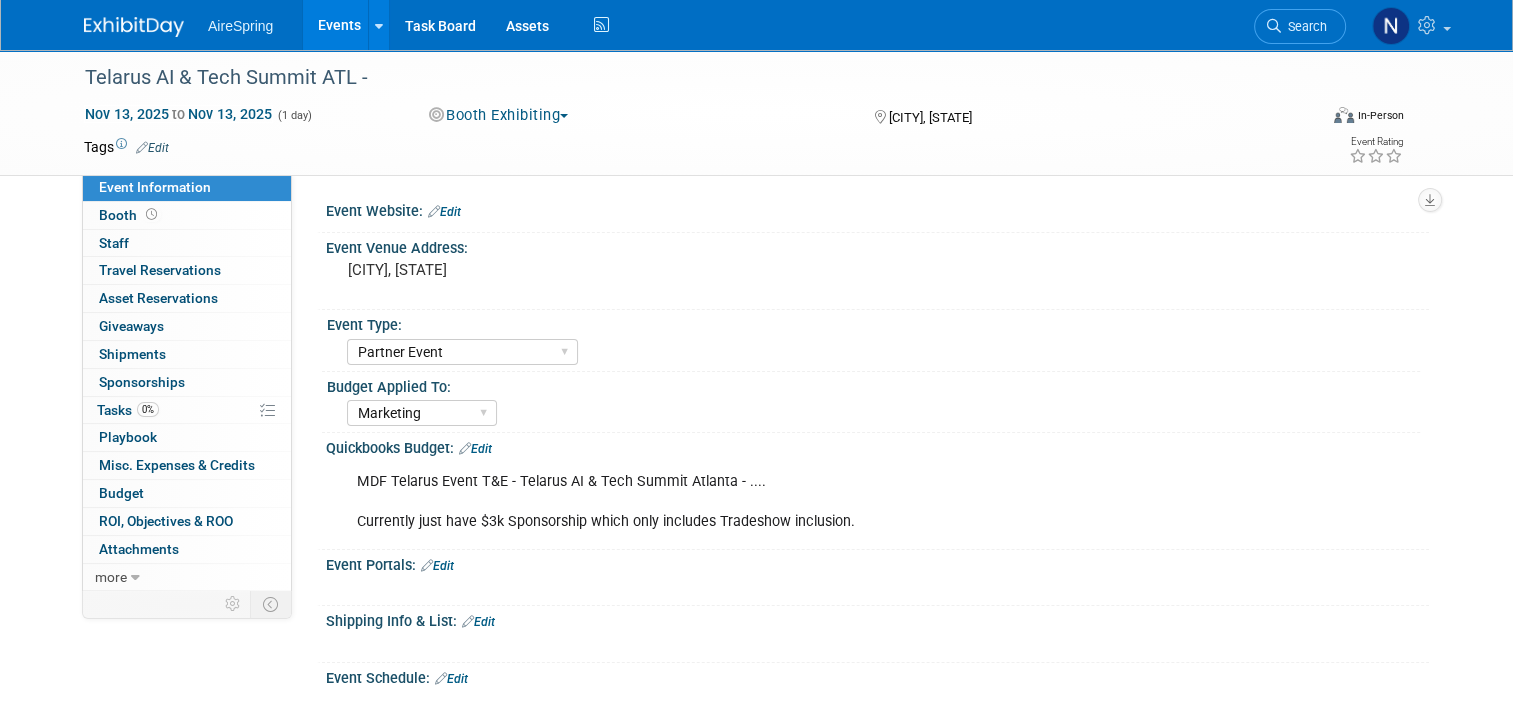 scroll, scrollTop: 0, scrollLeft: 0, axis: both 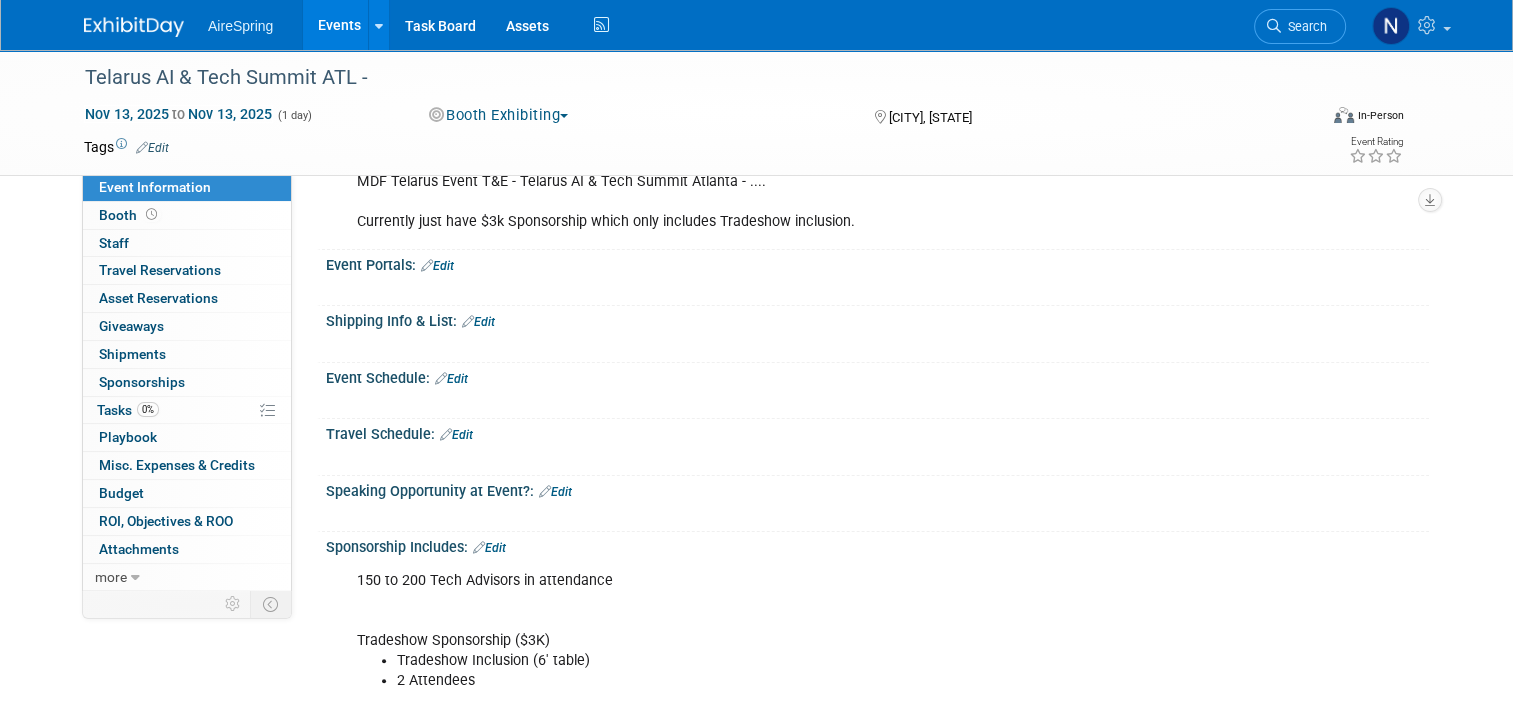 click at bounding box center (441, 378) 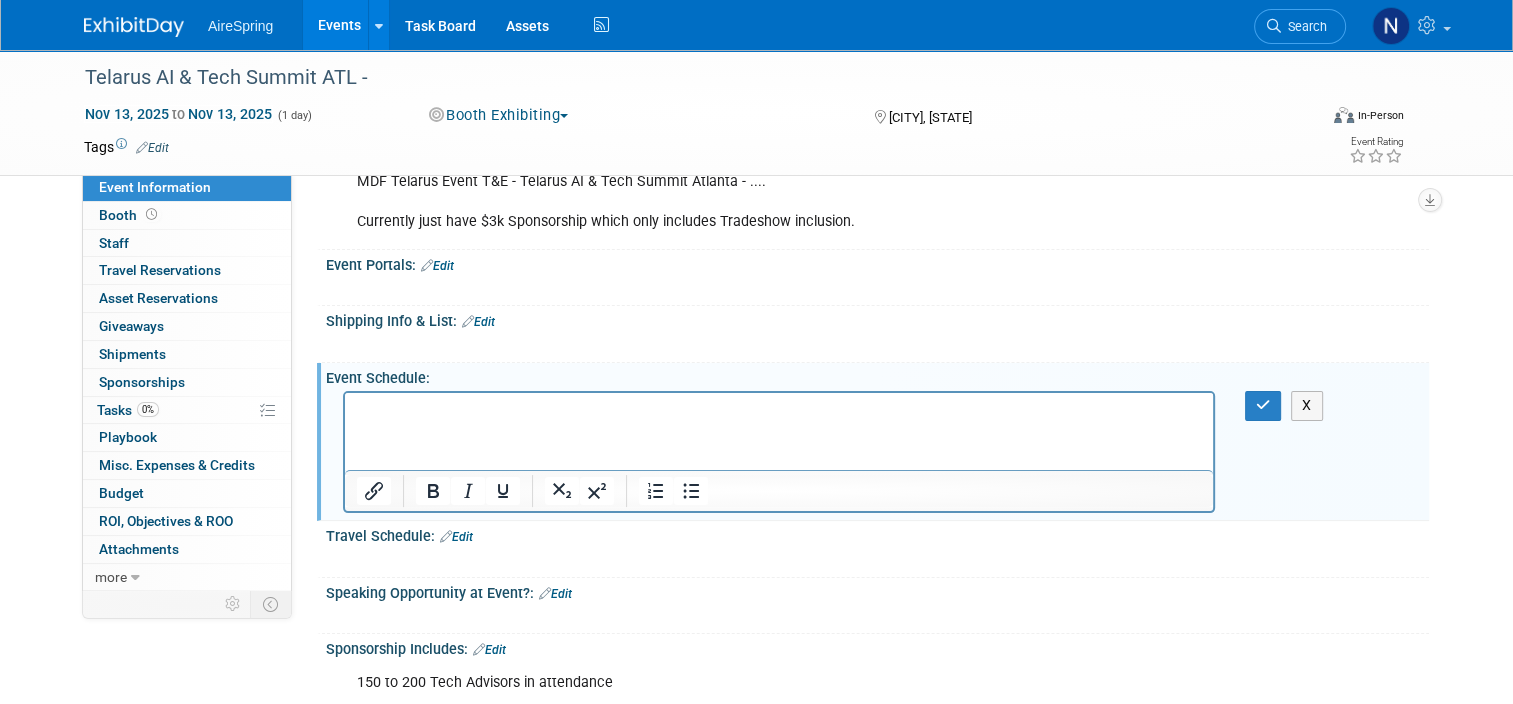 scroll, scrollTop: 0, scrollLeft: 0, axis: both 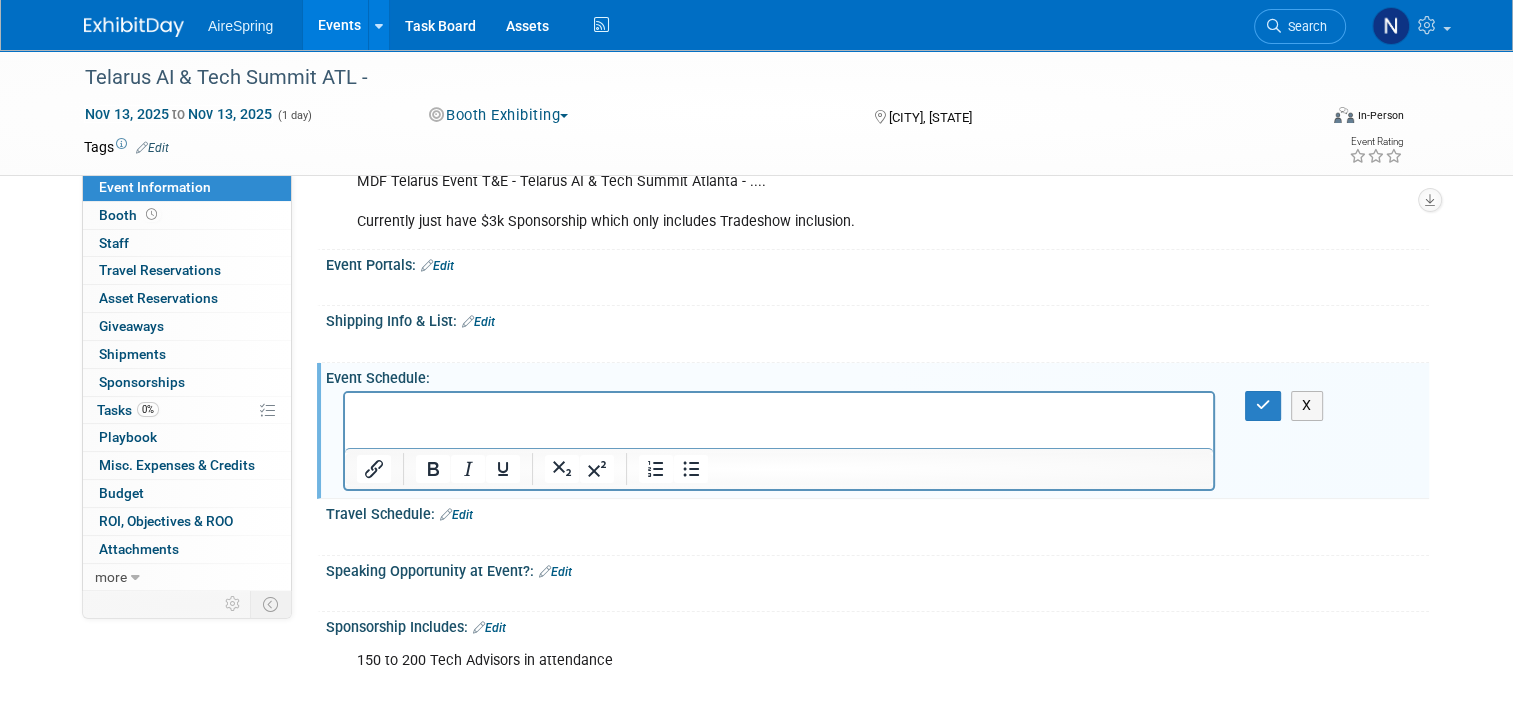type 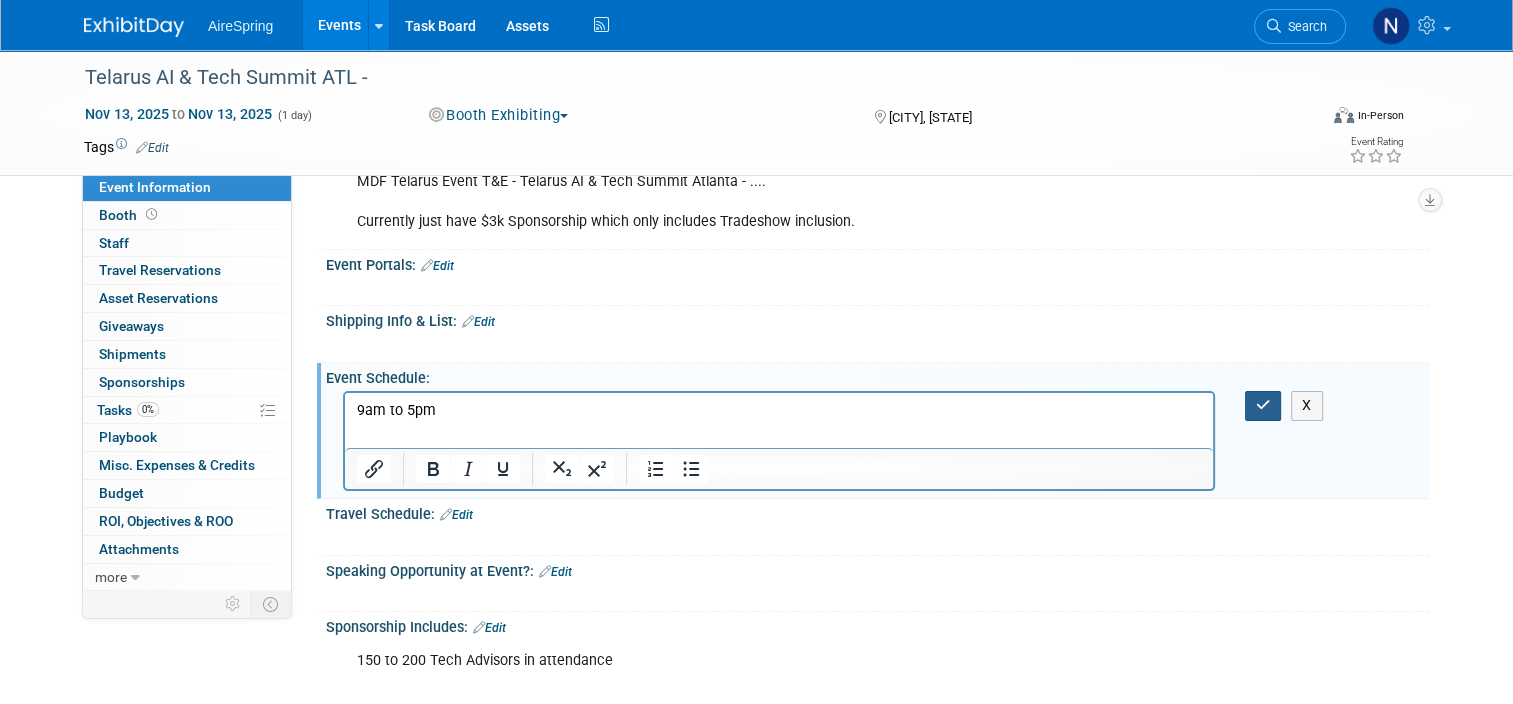 click at bounding box center (1263, 405) 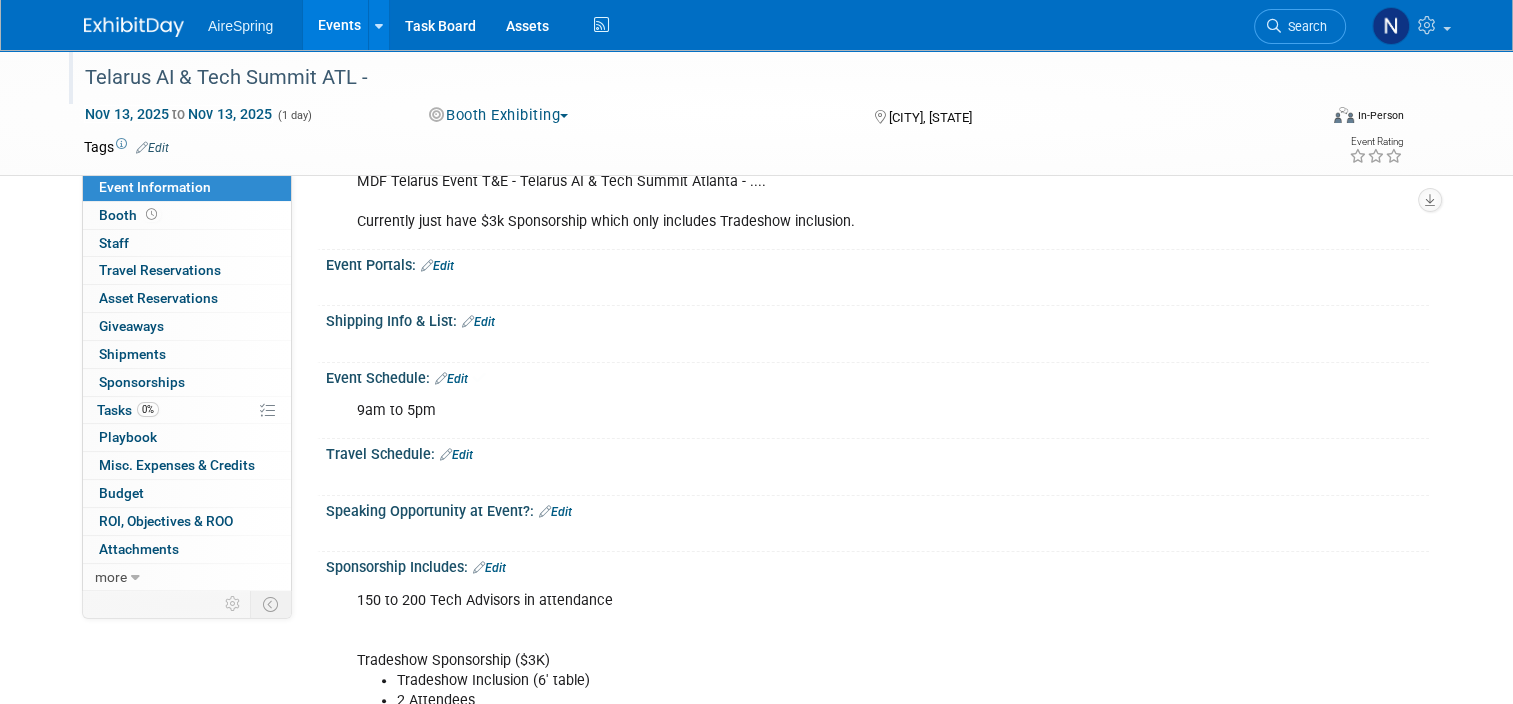 click on "Telarus AI & Tech Summit ATL -" at bounding box center [685, 78] 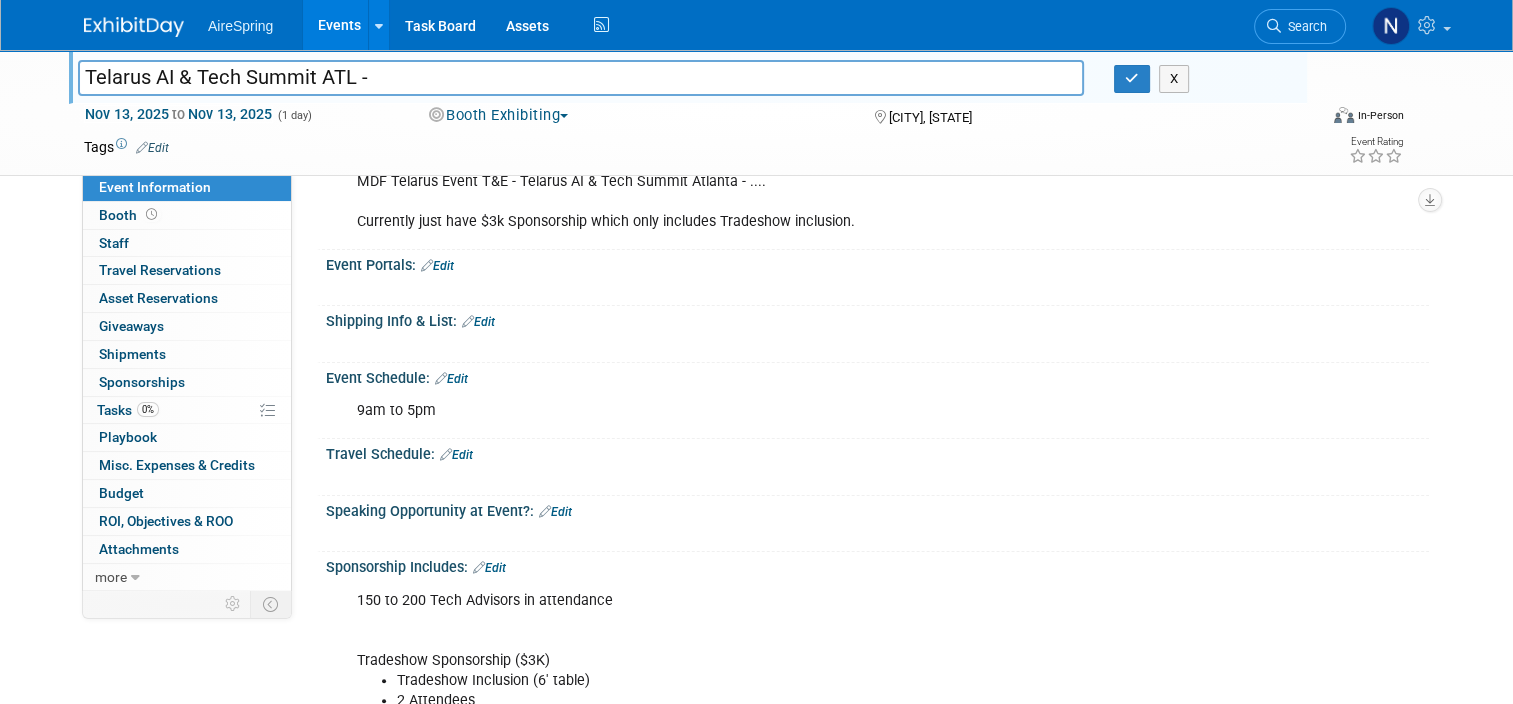 drag, startPoint x: 186, startPoint y: 78, endPoint x: 143, endPoint y: 76, distance: 43.046486 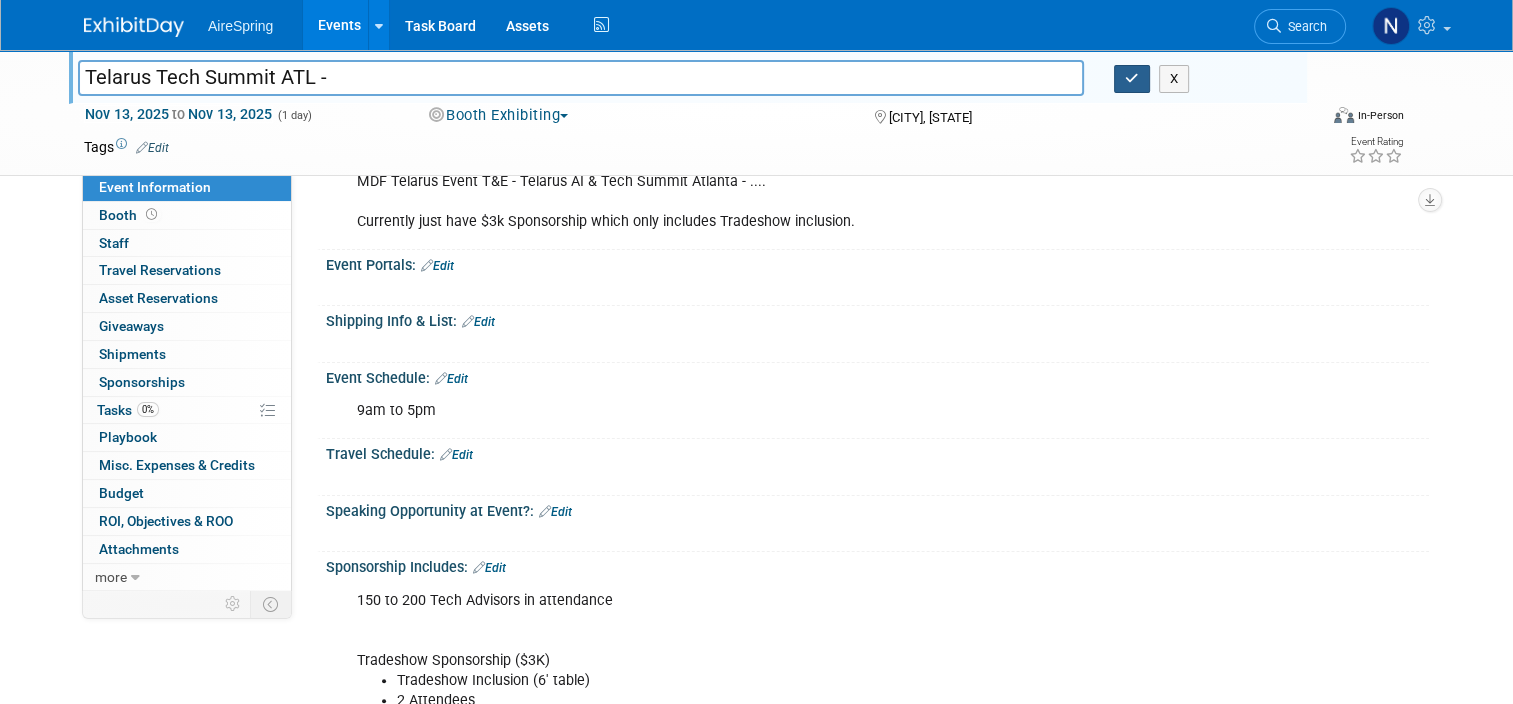 type on "Telarus Tech Summit ATL -" 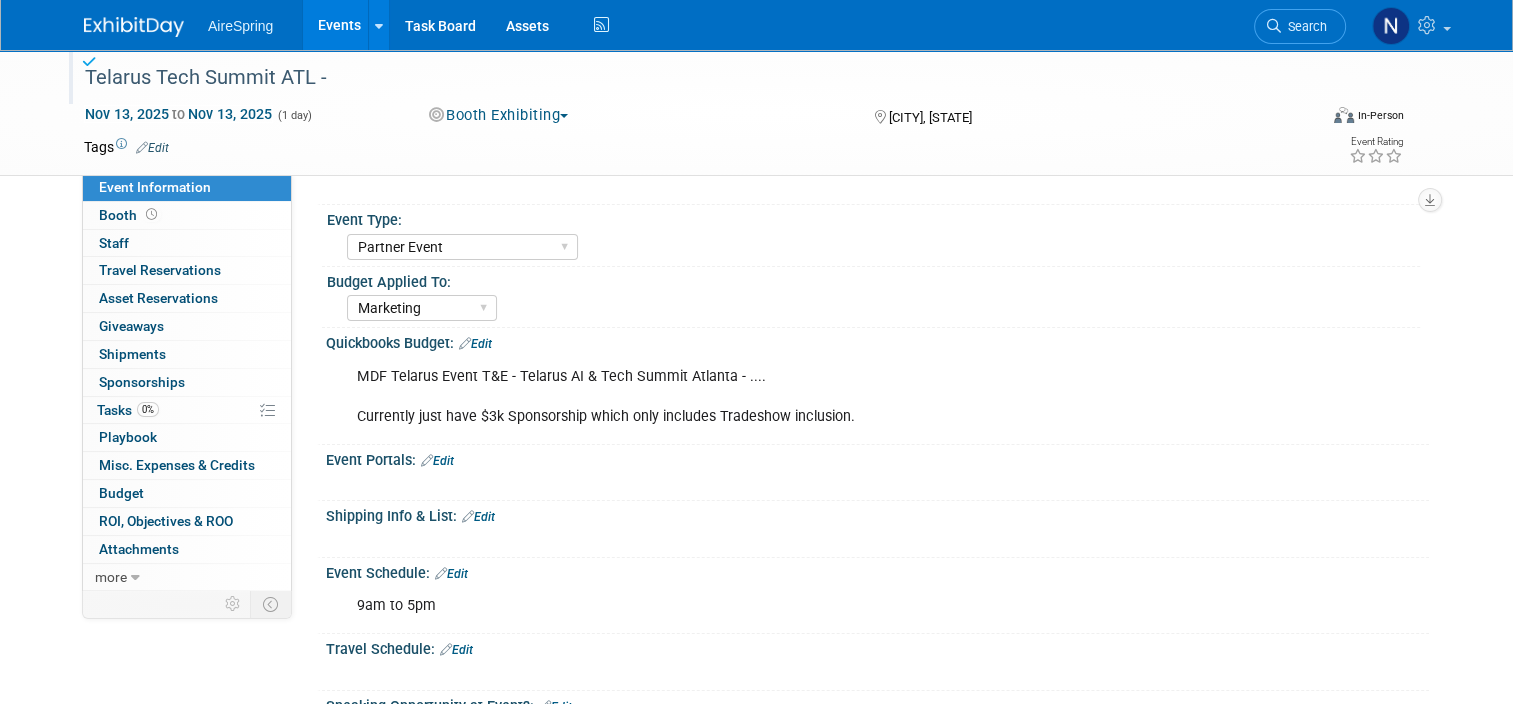 scroll, scrollTop: 0, scrollLeft: 0, axis: both 